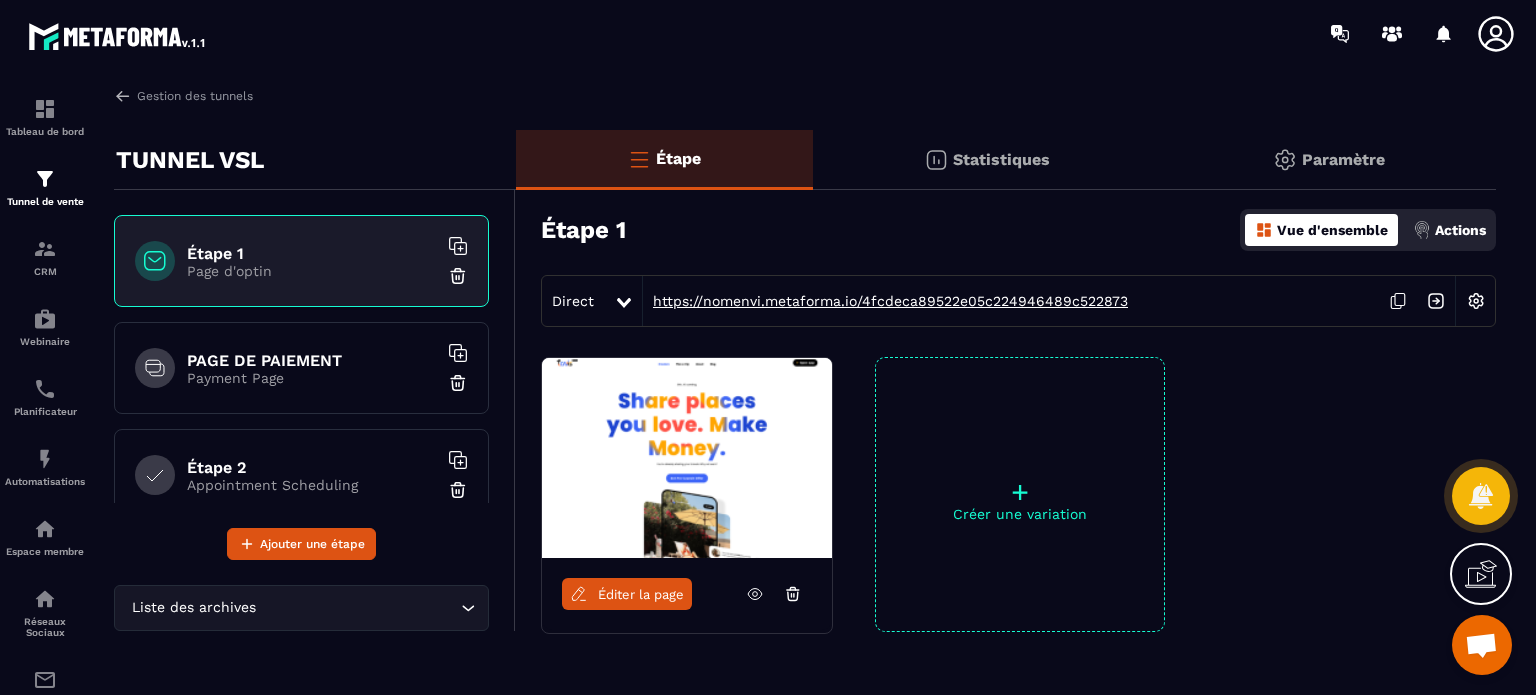 scroll, scrollTop: 0, scrollLeft: 0, axis: both 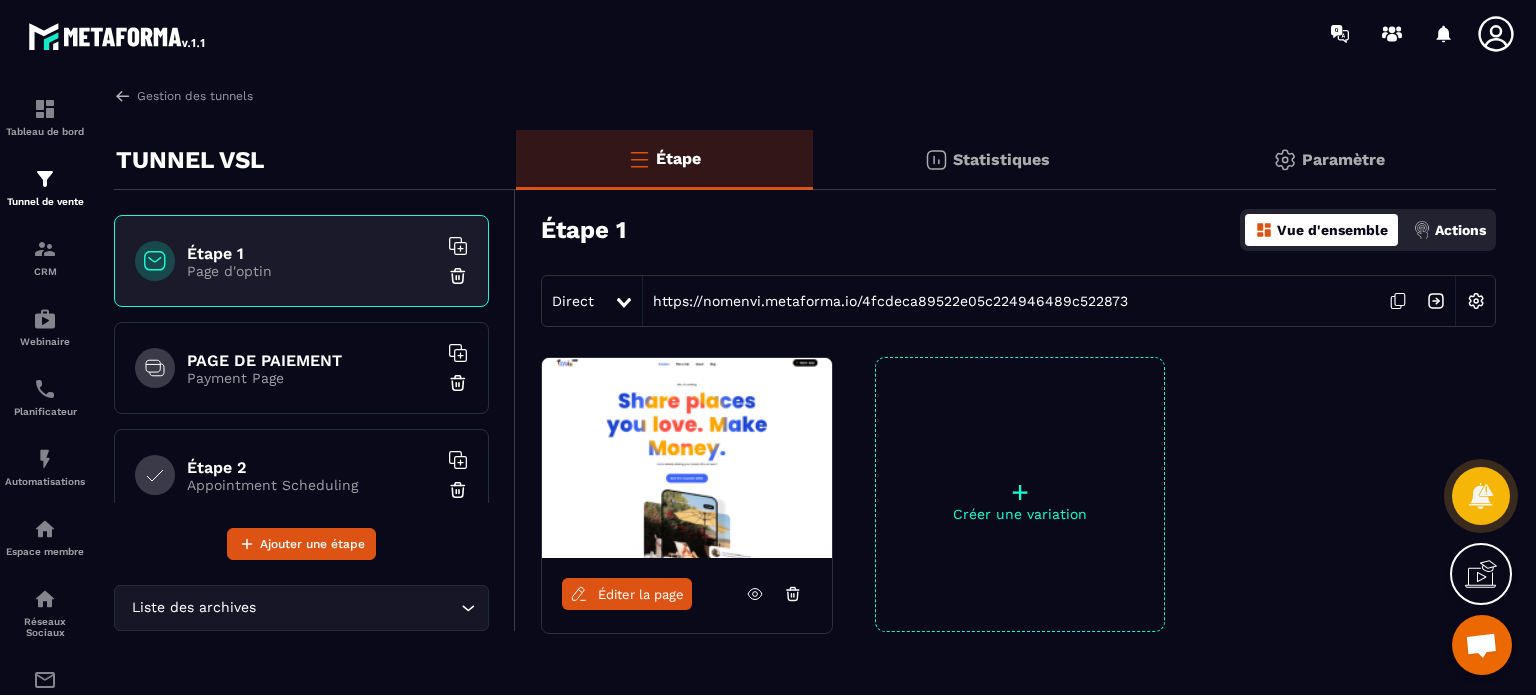 click on "PAGE DE PAIEMENT" at bounding box center [312, 360] 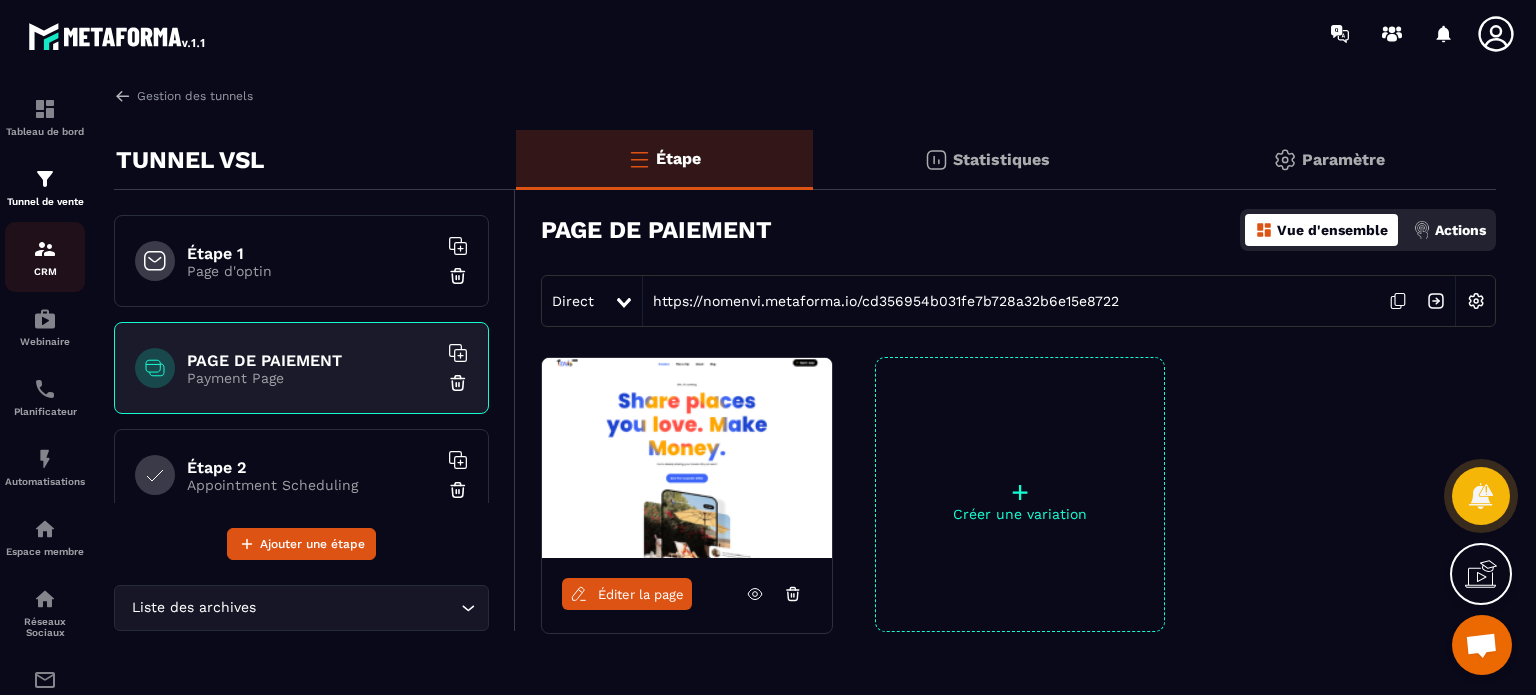 click on "CRM" at bounding box center (45, 271) 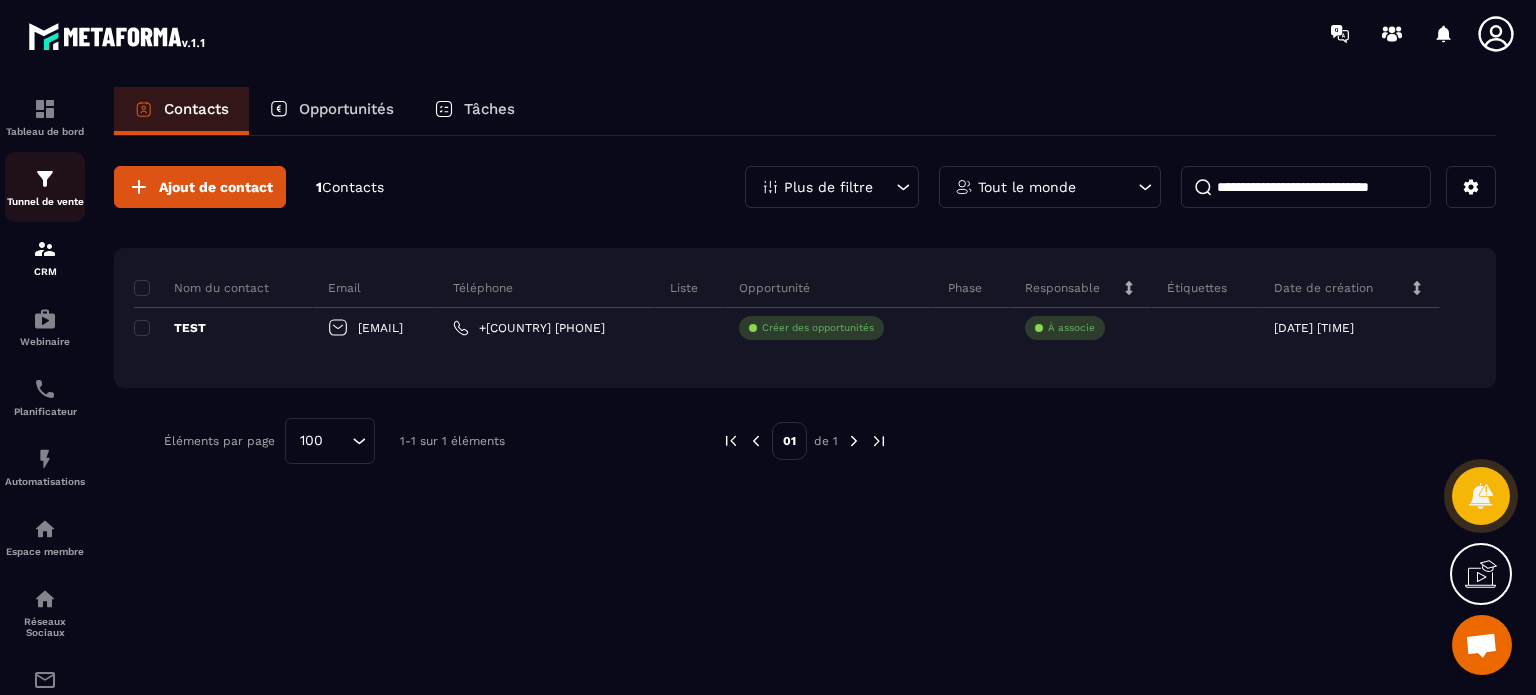 click at bounding box center (45, 179) 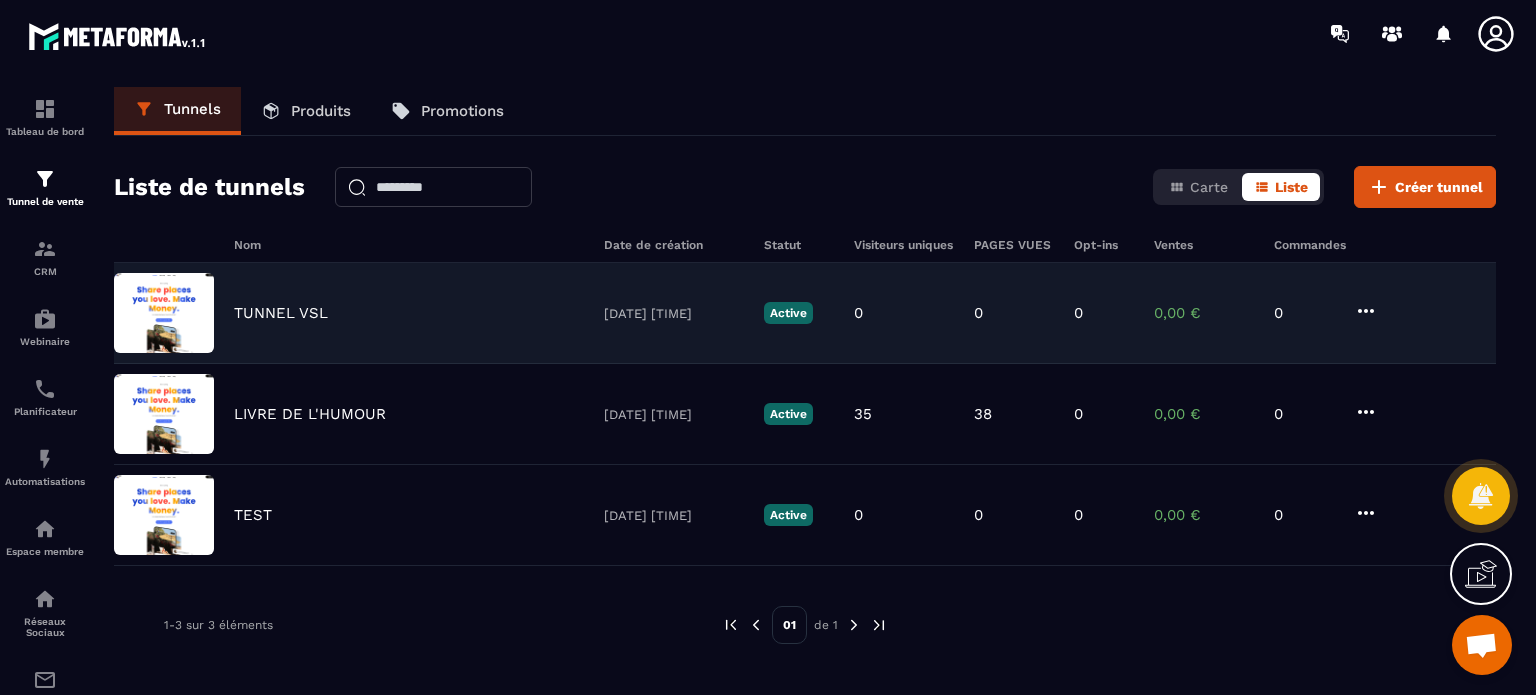 click on "TUNNEL VSL" at bounding box center (281, 313) 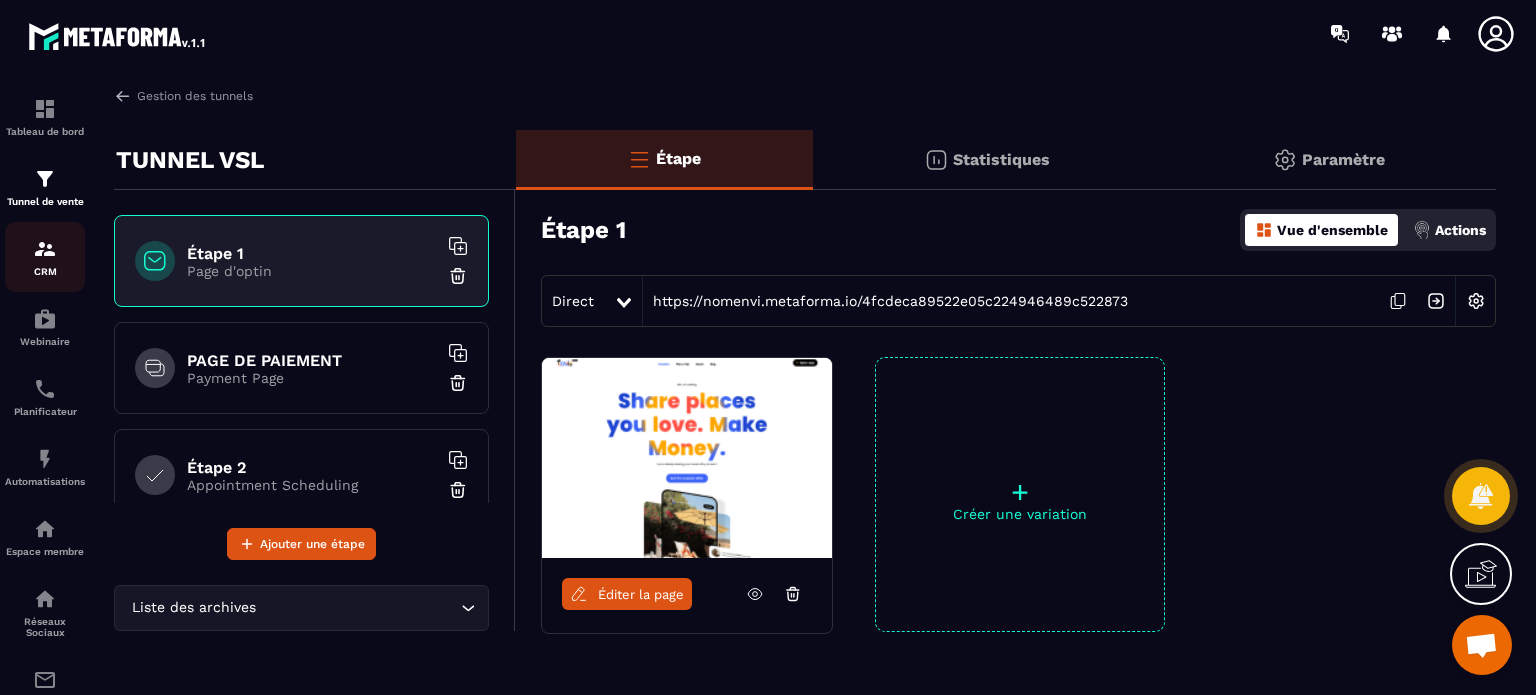 click on "CRM" at bounding box center (45, 257) 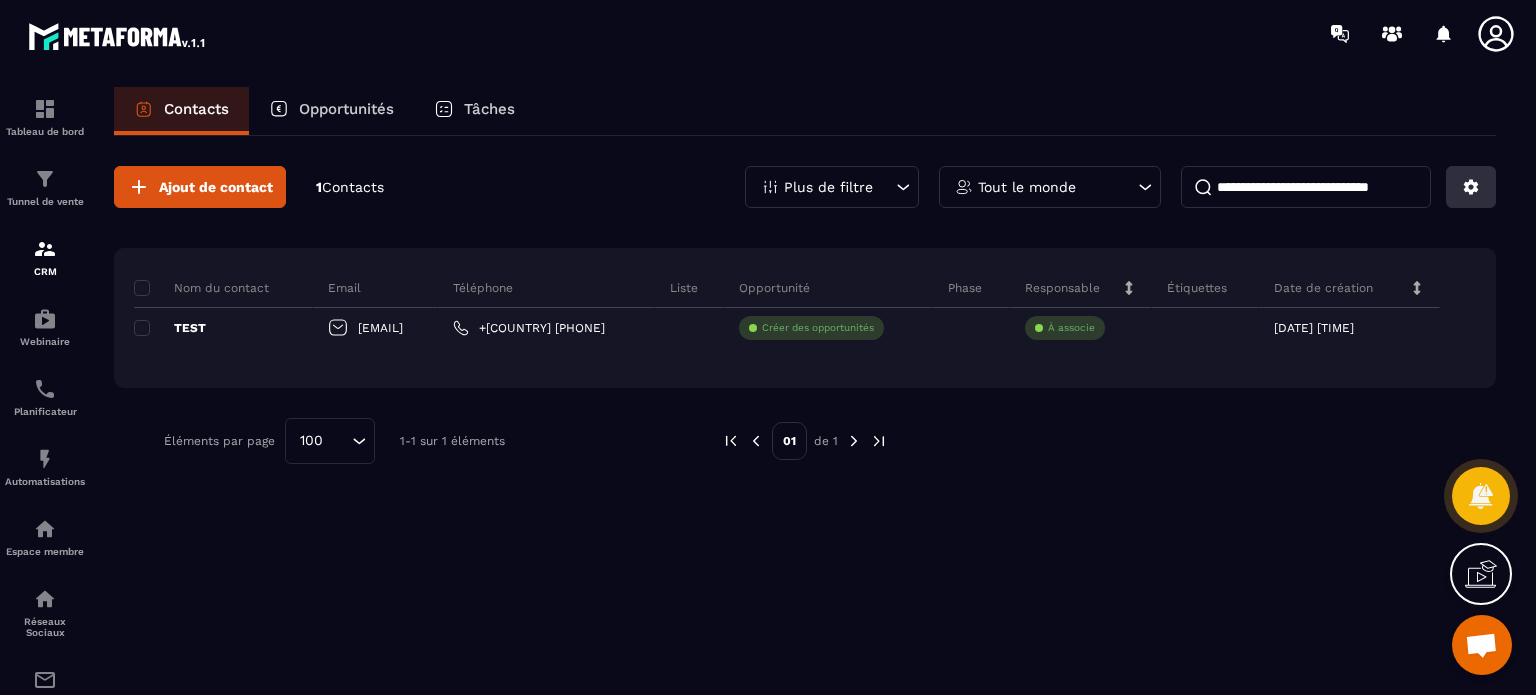 click 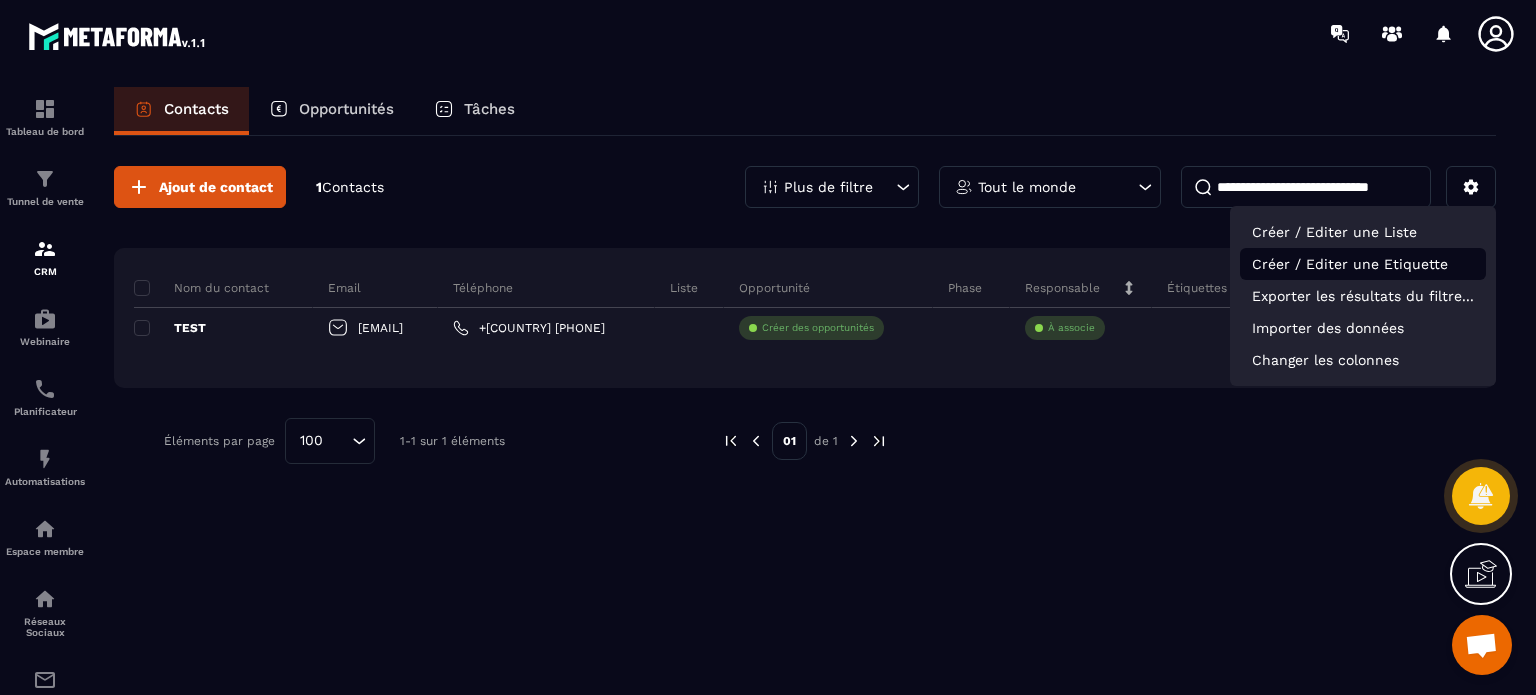 click on "Créer / Editer une Etiquette" at bounding box center [1363, 264] 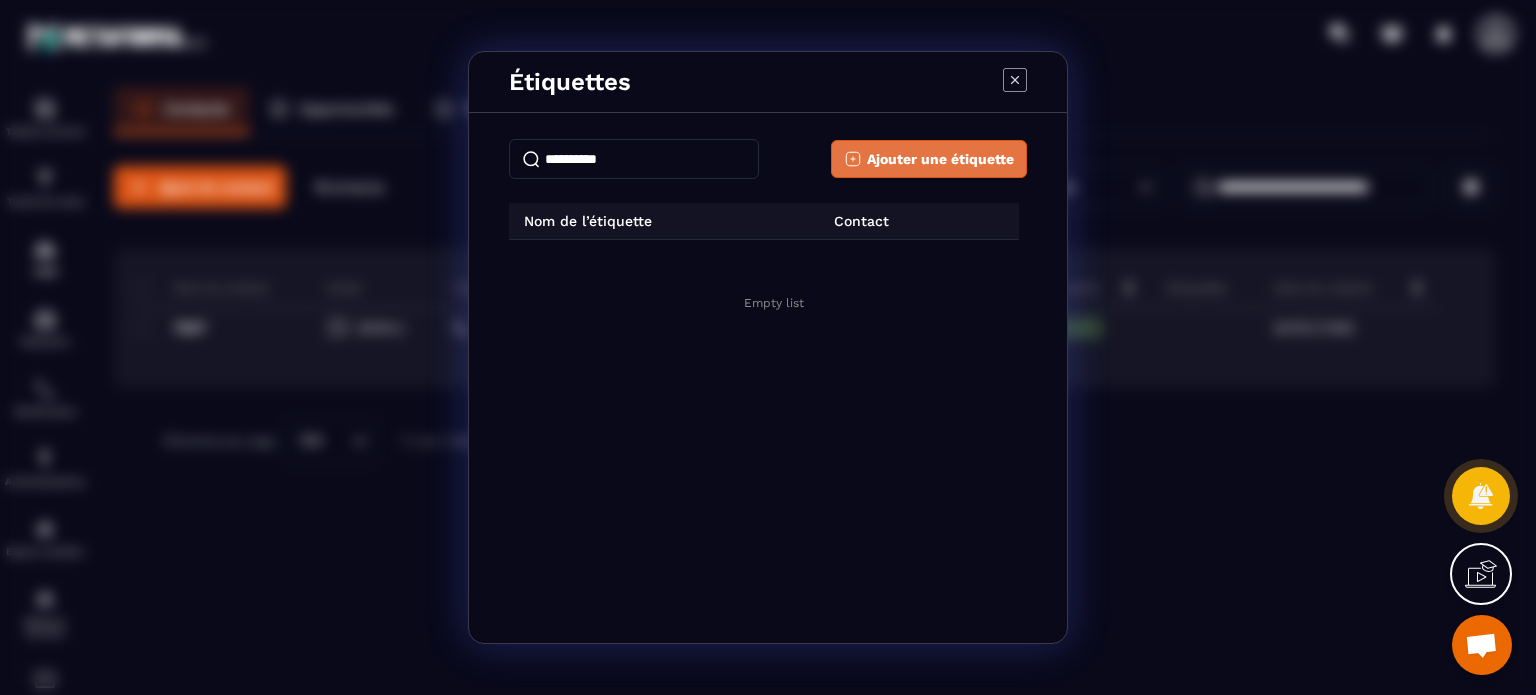 click on "Ajouter une étiquette" at bounding box center [940, 159] 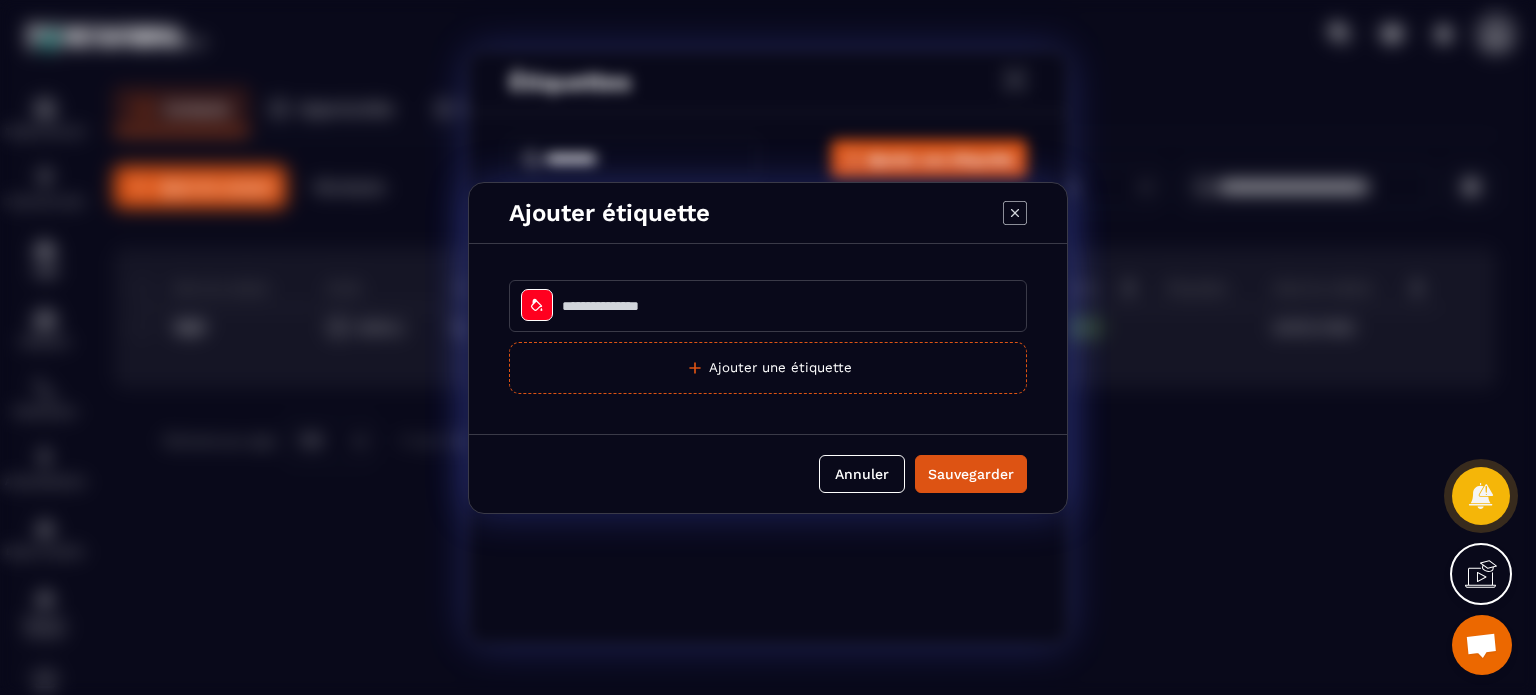 click 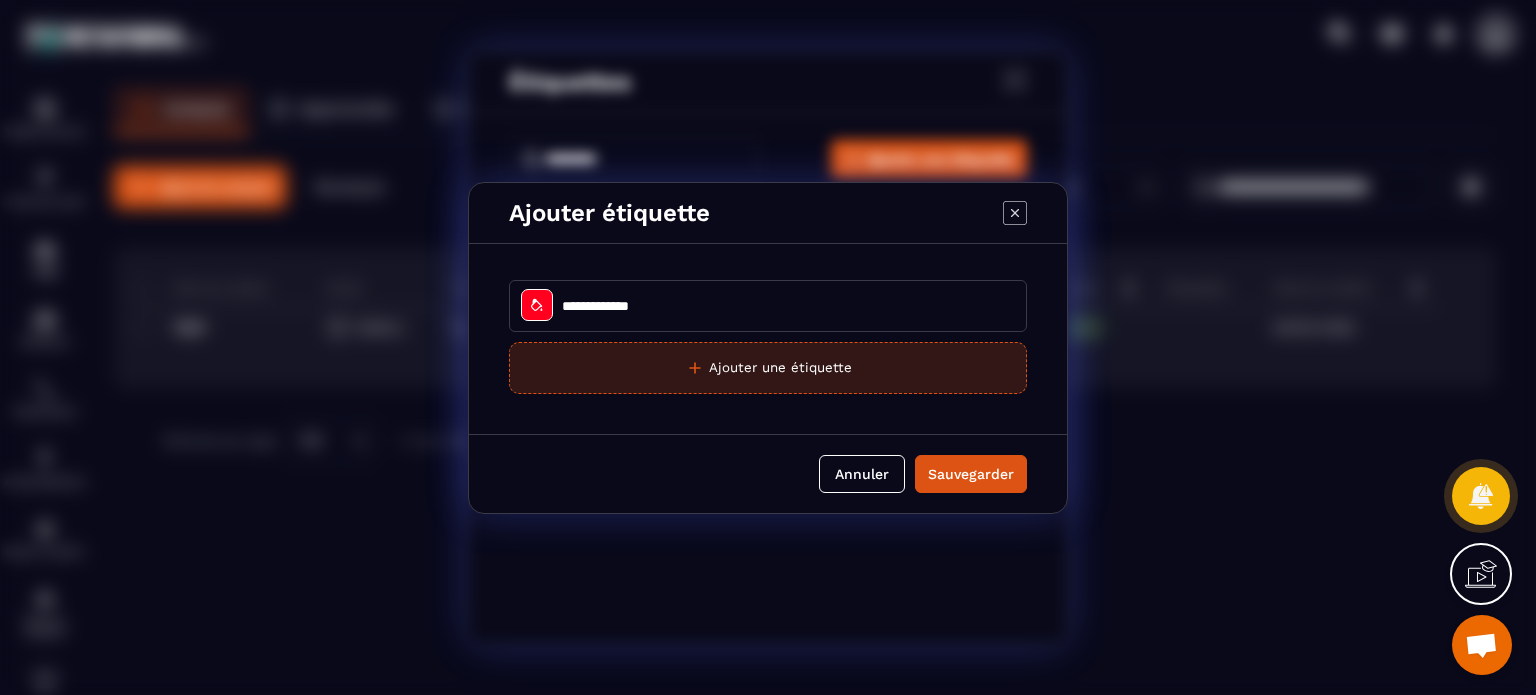 type on "**********" 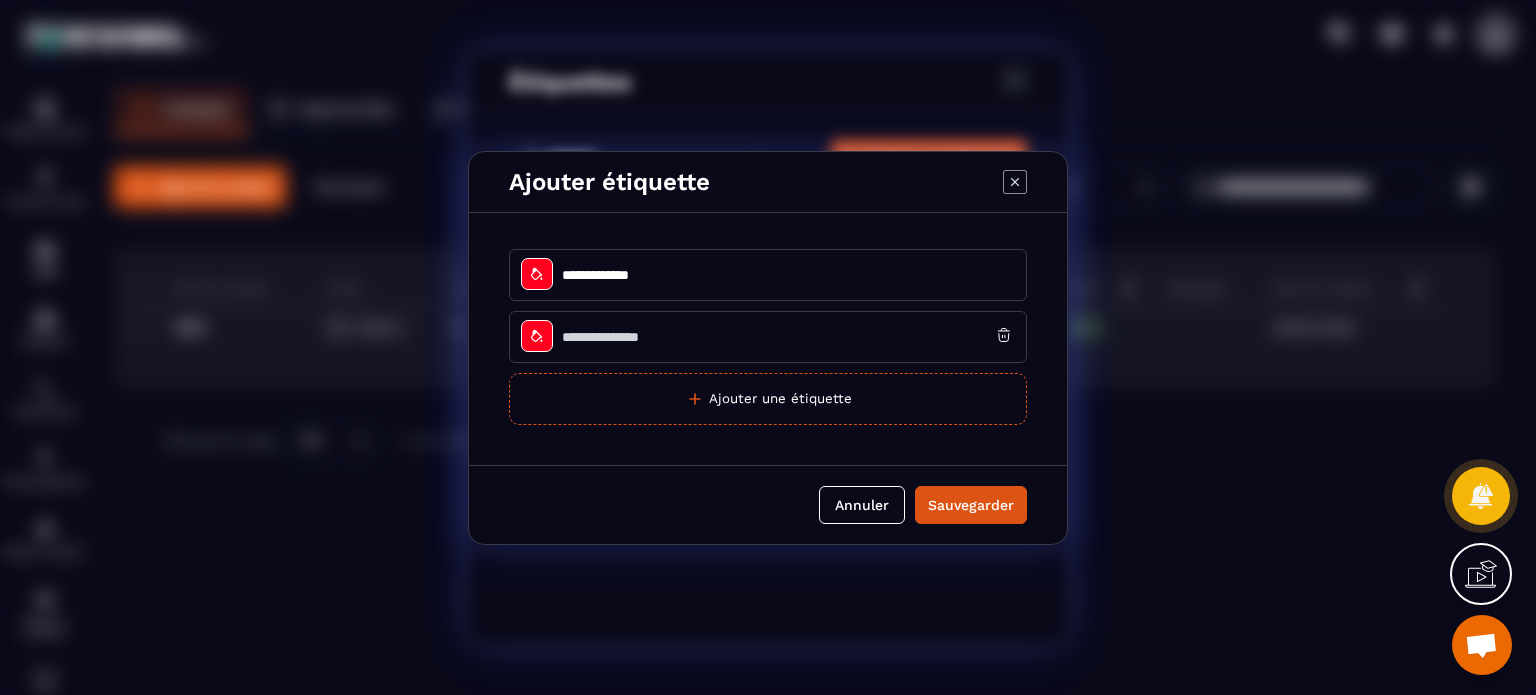 click 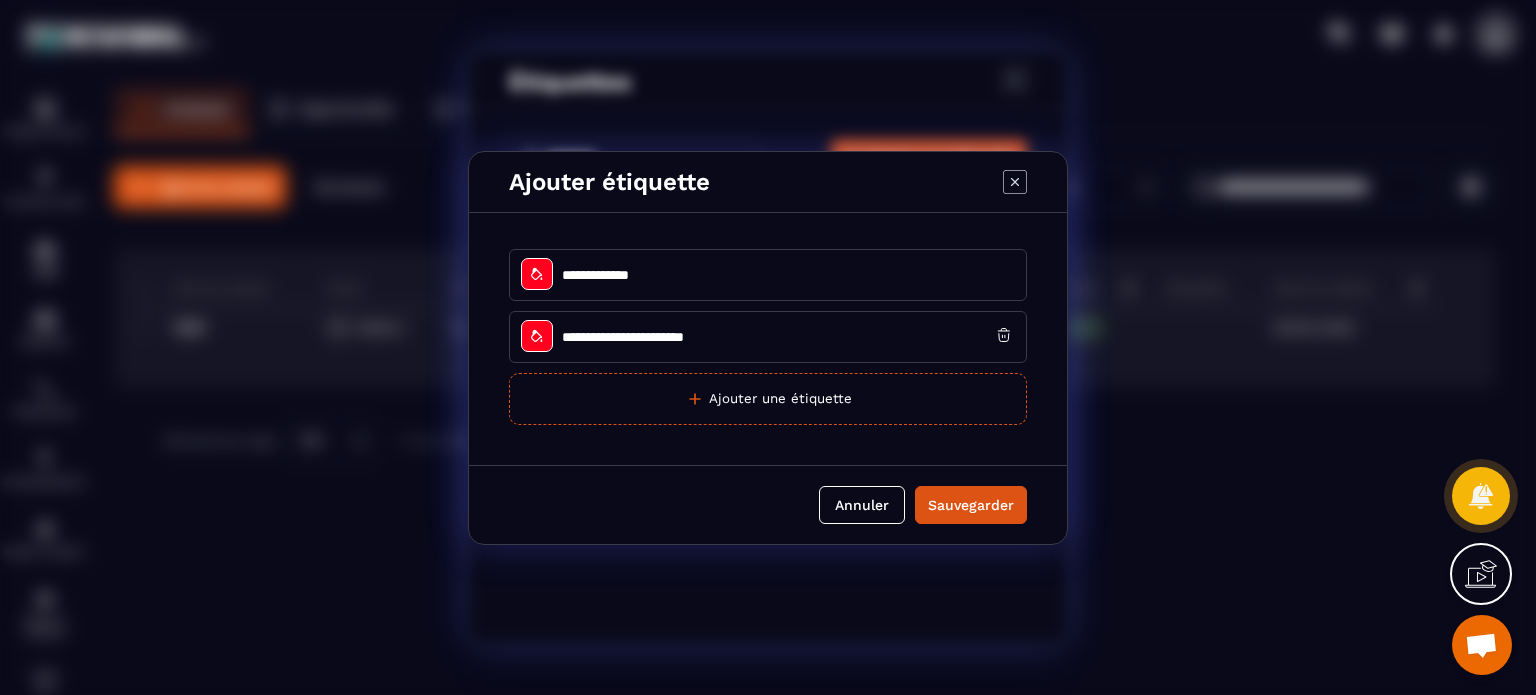 type on "**********" 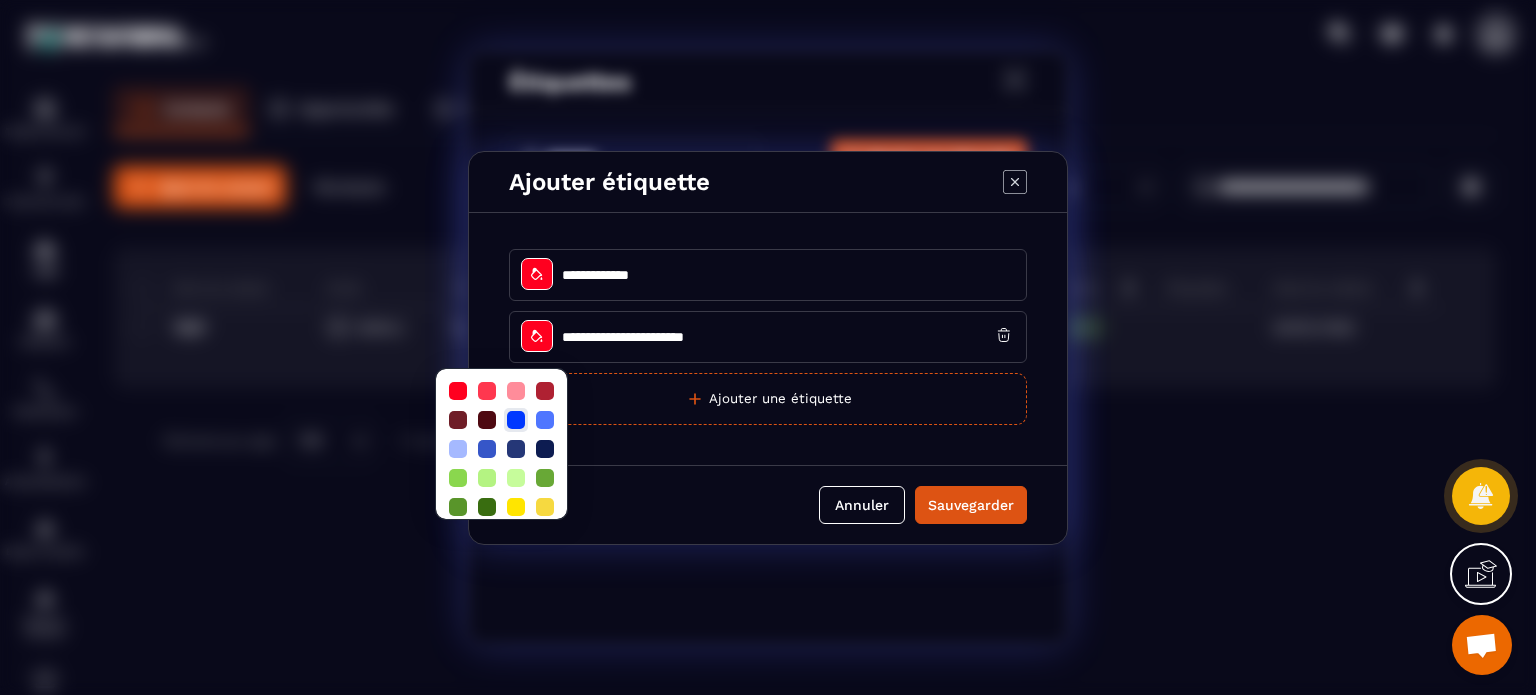 click at bounding box center [516, 420] 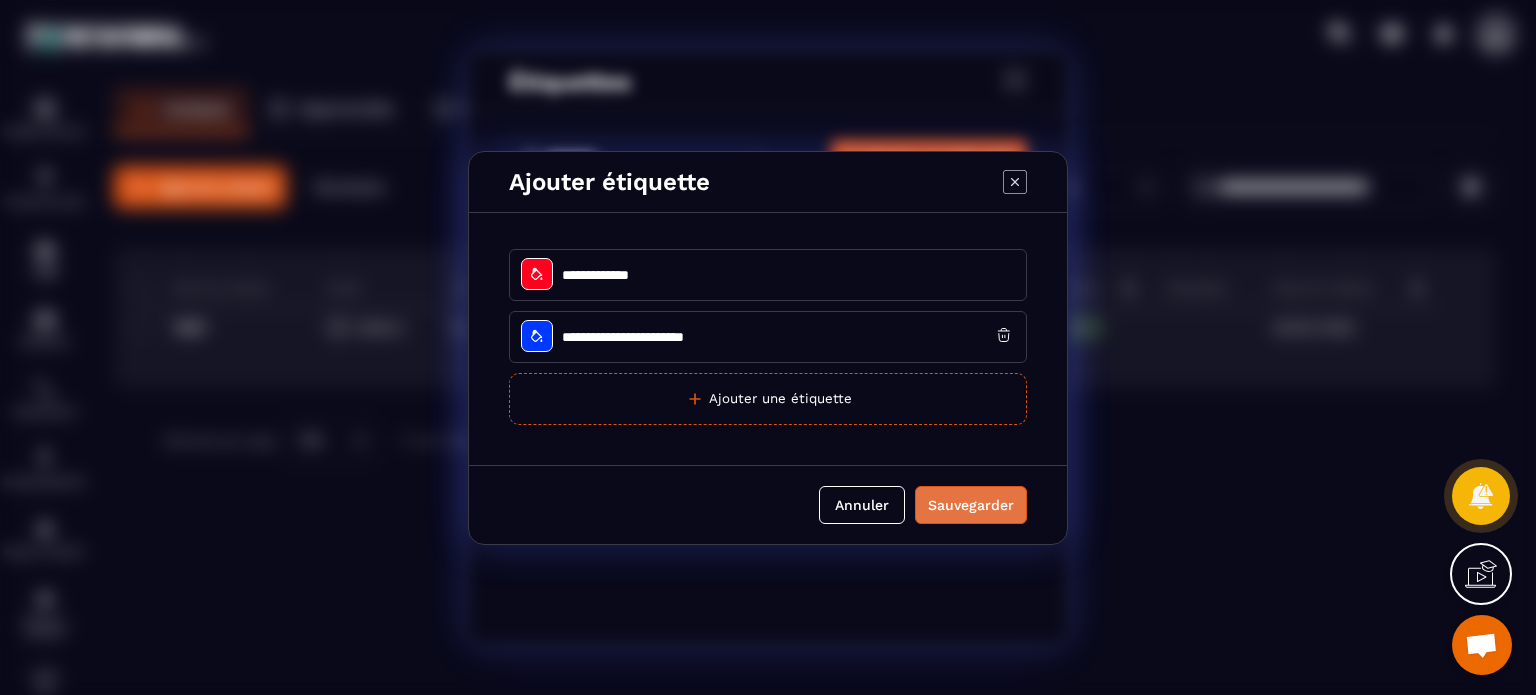 click on "Sauvegarder" at bounding box center (971, 505) 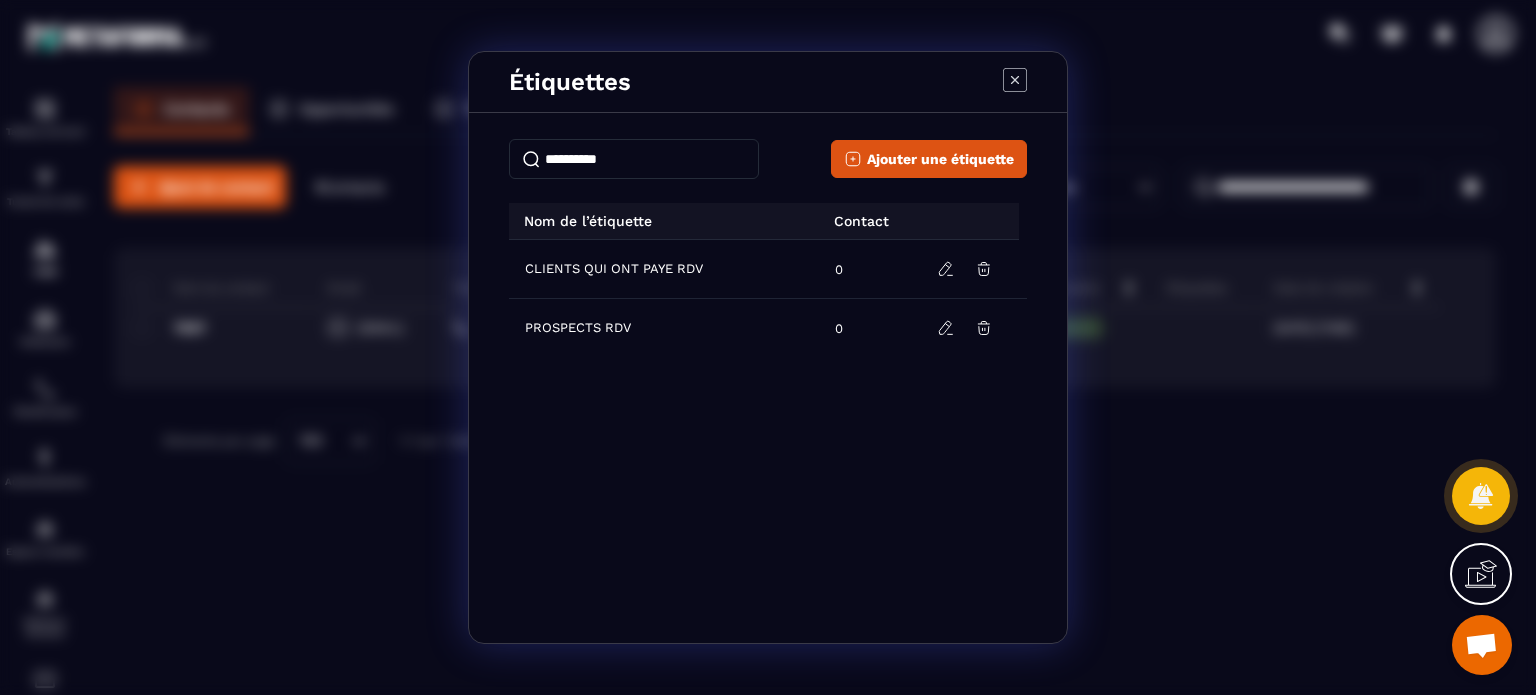 click 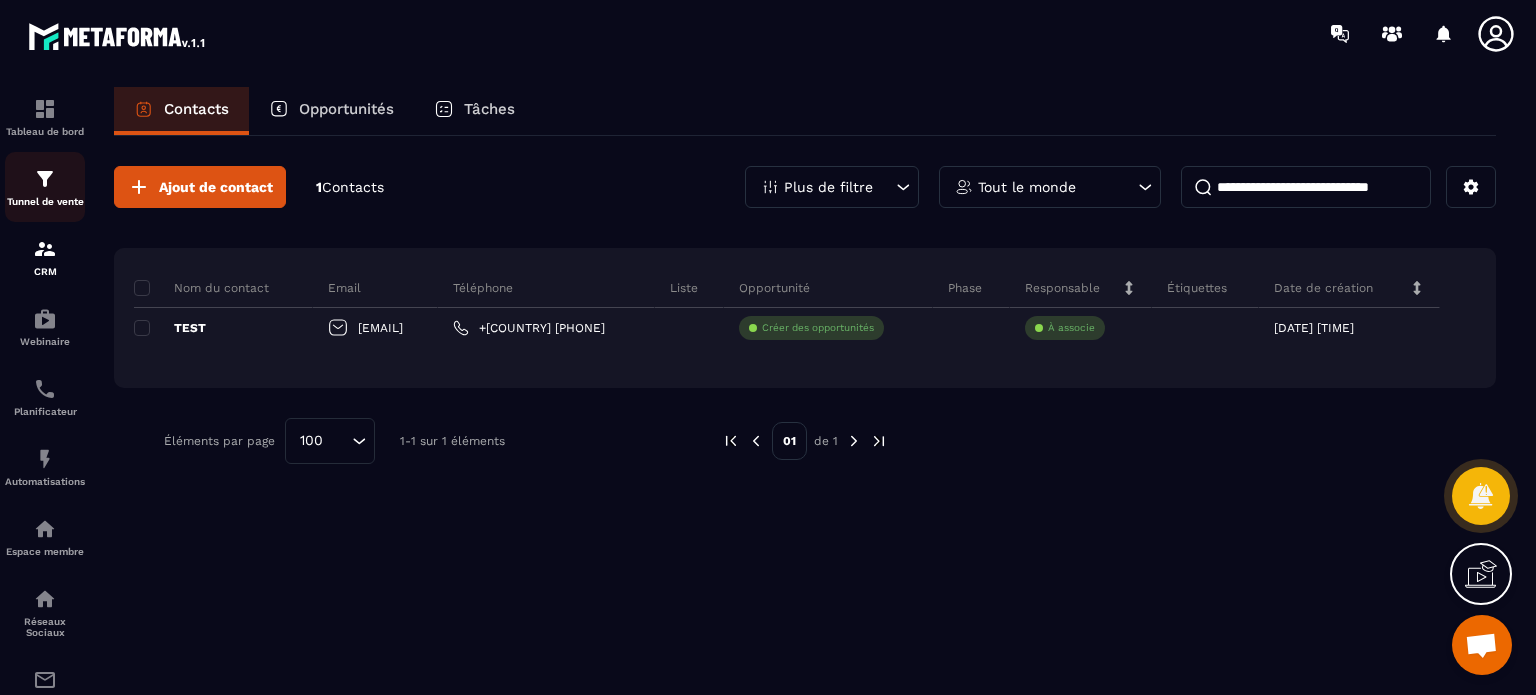 click at bounding box center [45, 179] 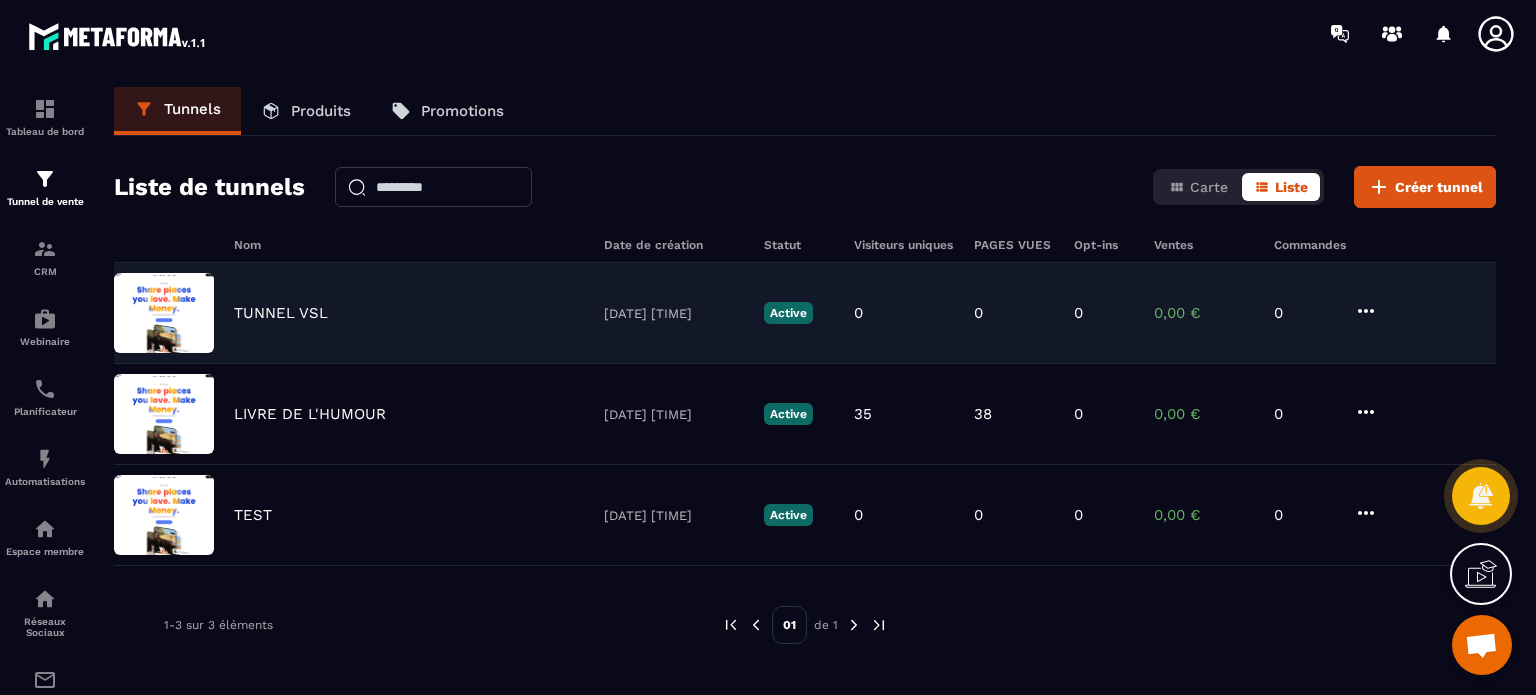 click on "TUNNEL VSL" at bounding box center (281, 313) 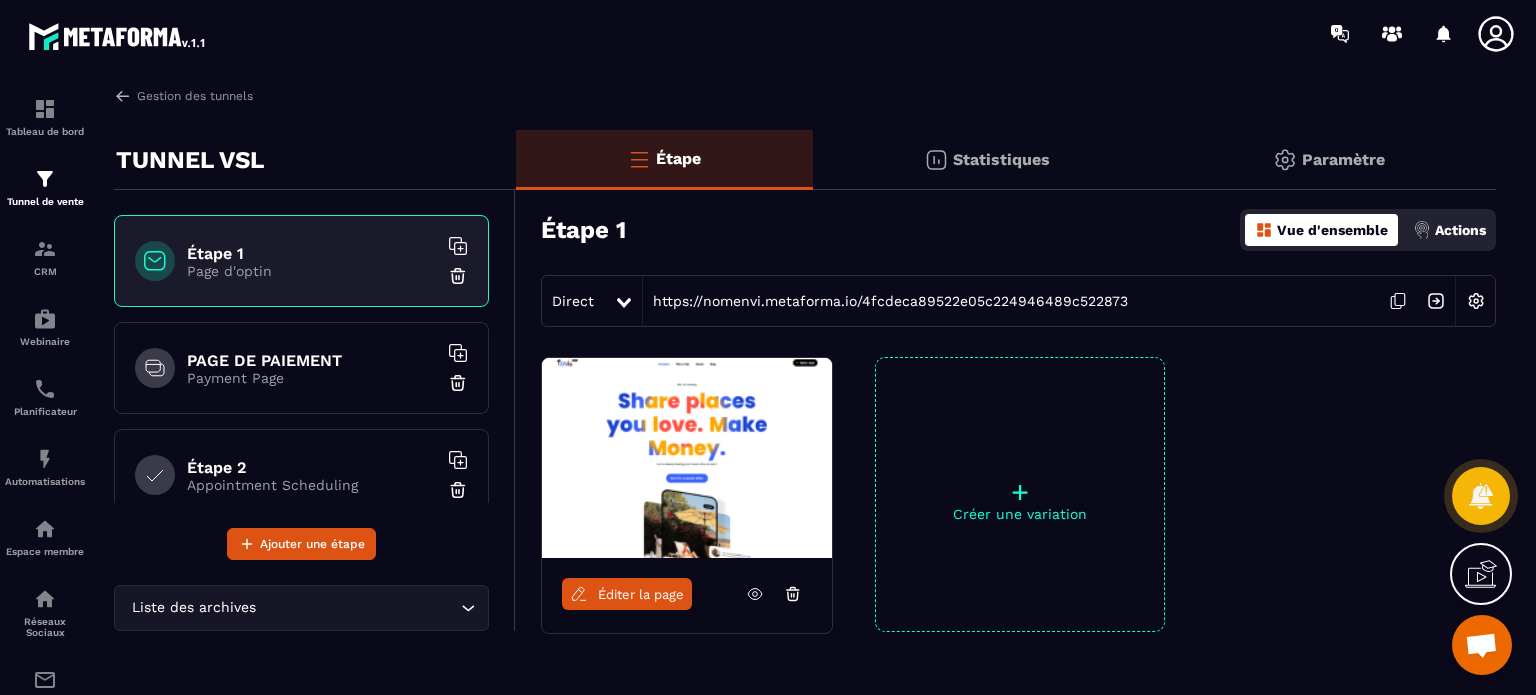 click on "Actions" at bounding box center (1460, 230) 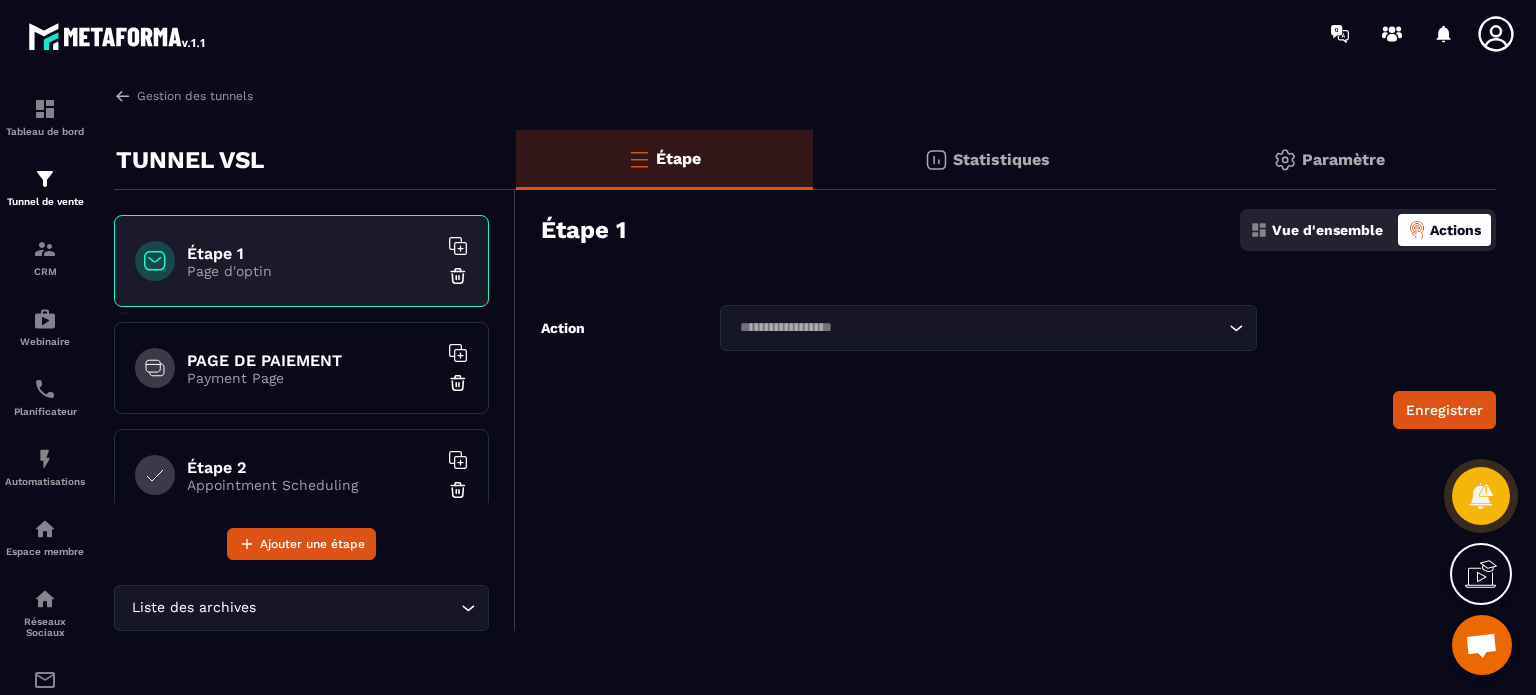click 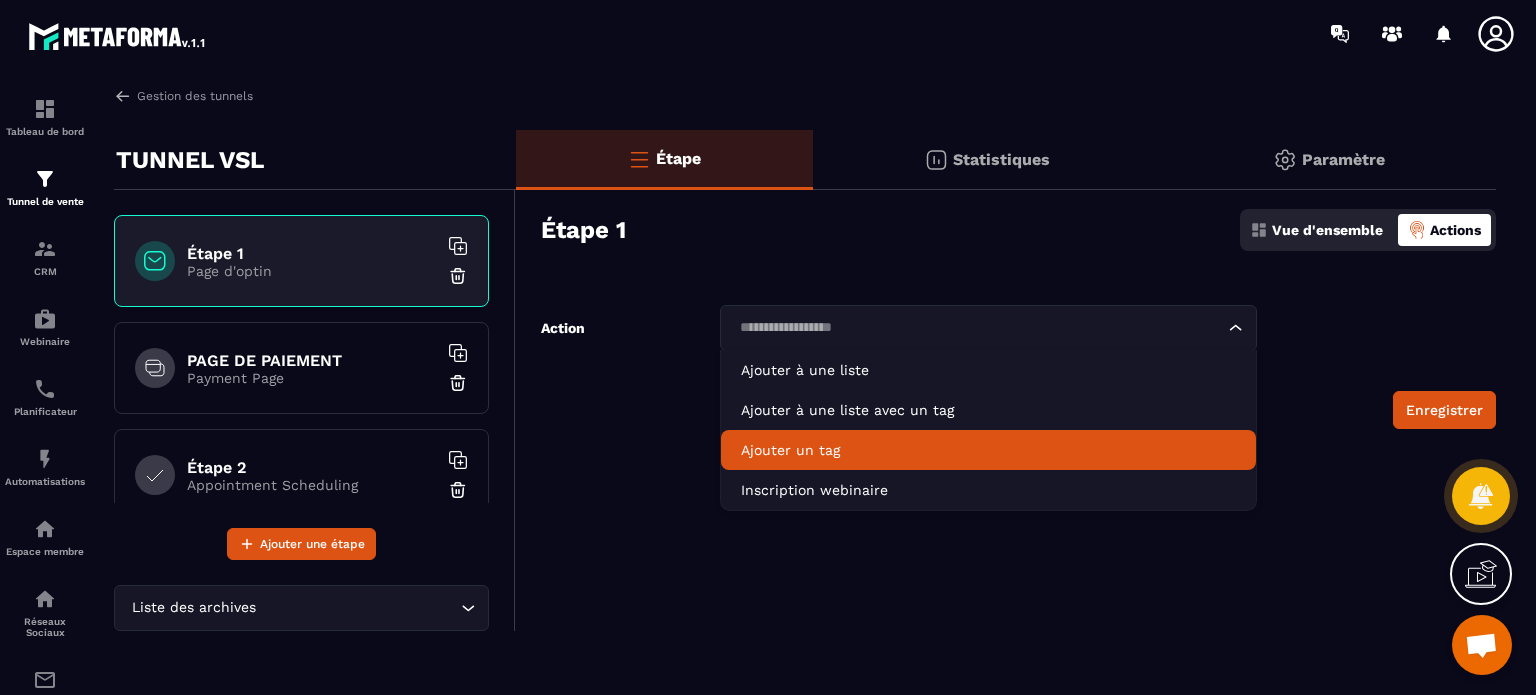 click on "Ajouter un tag" 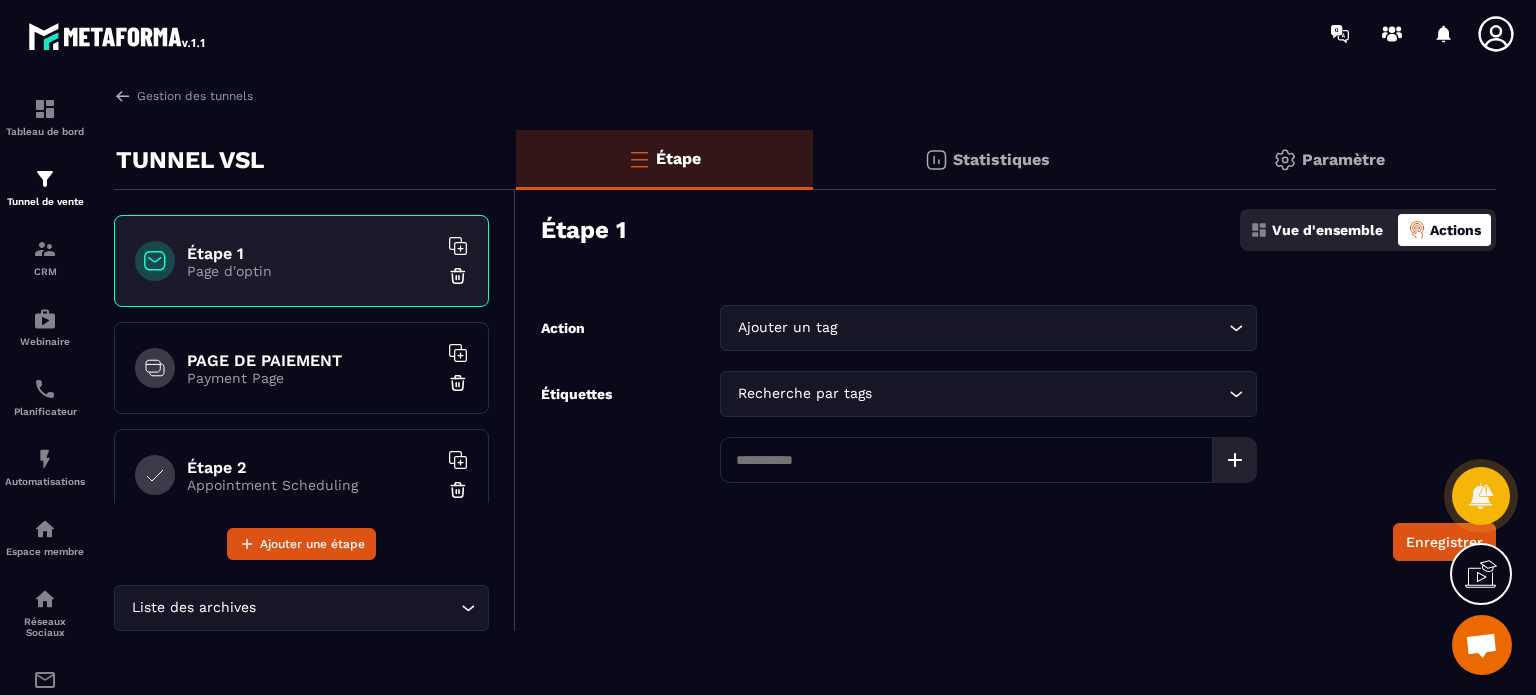 click on "Recherche par tags" at bounding box center [978, 394] 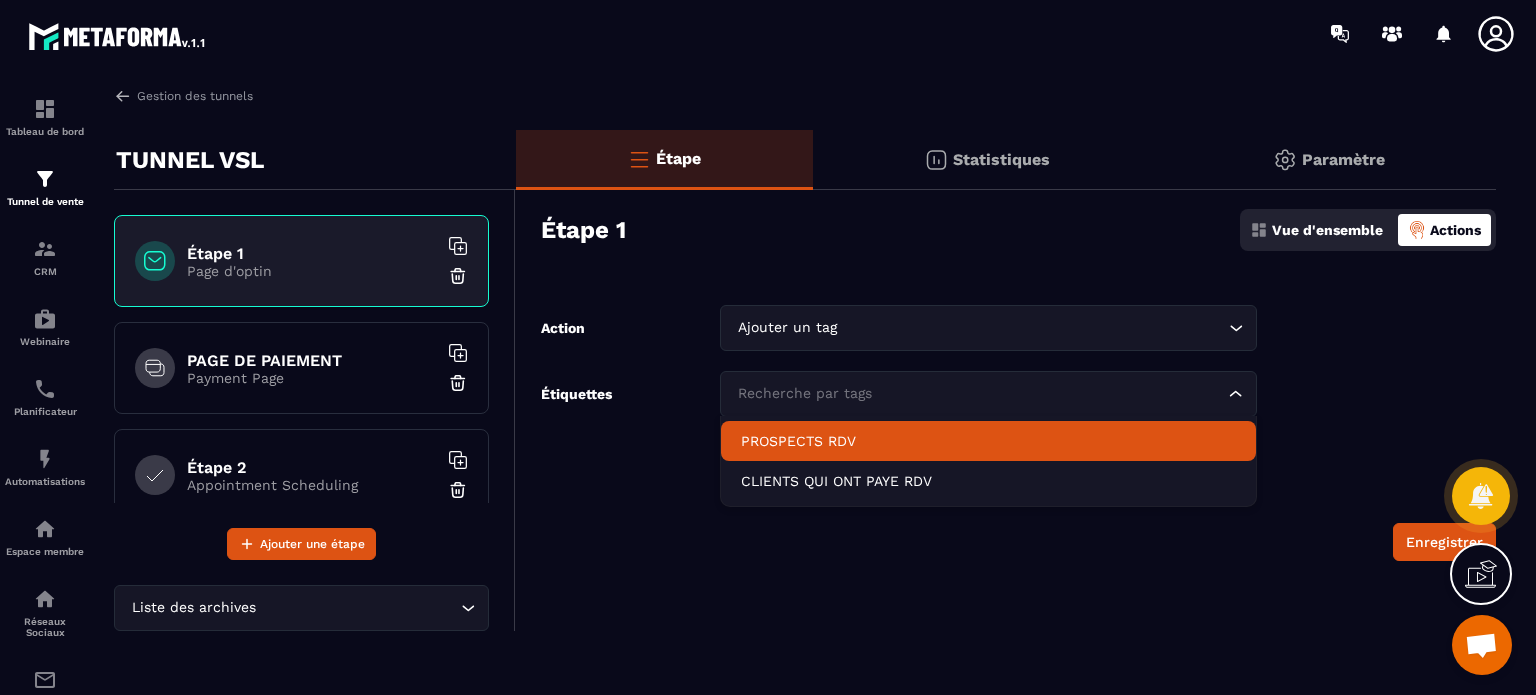 click on "PROSPECTS RDV" 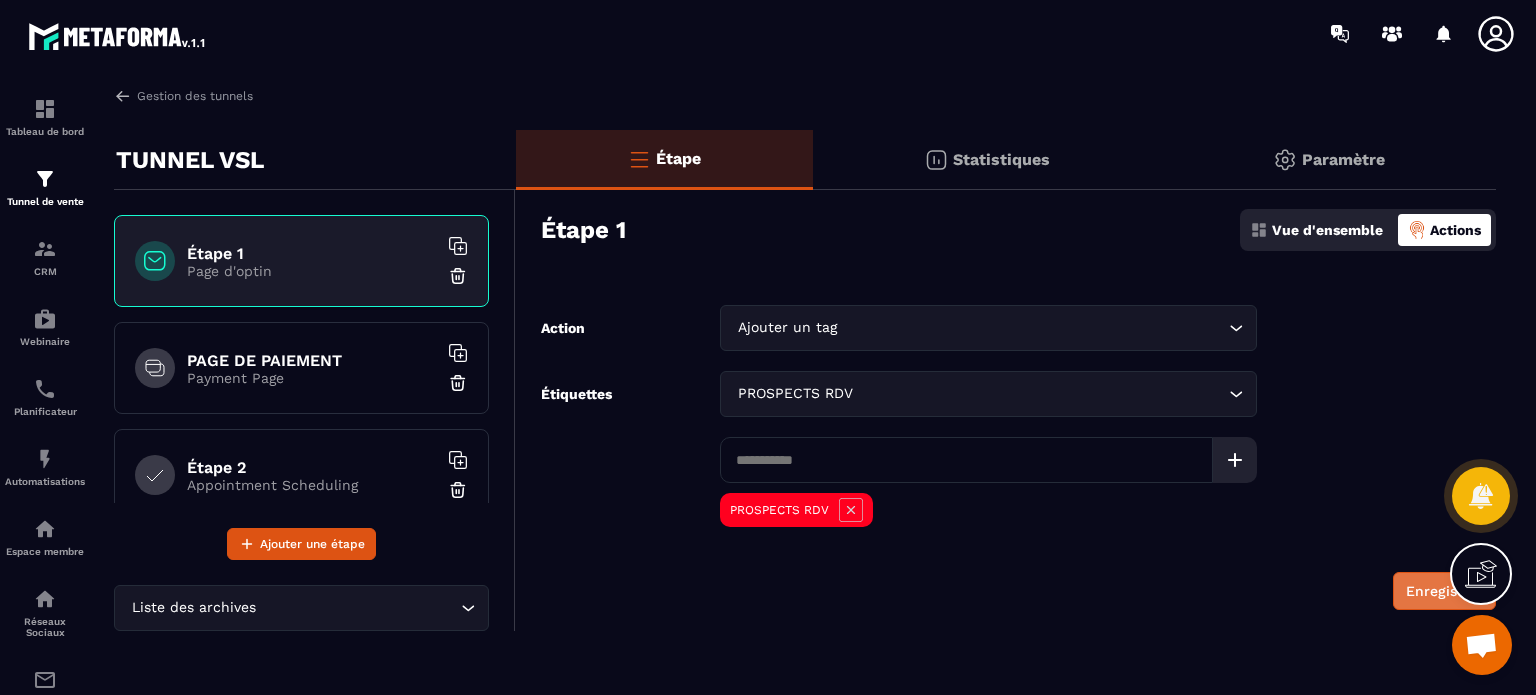 click on "Enregistrer" at bounding box center [1444, 591] 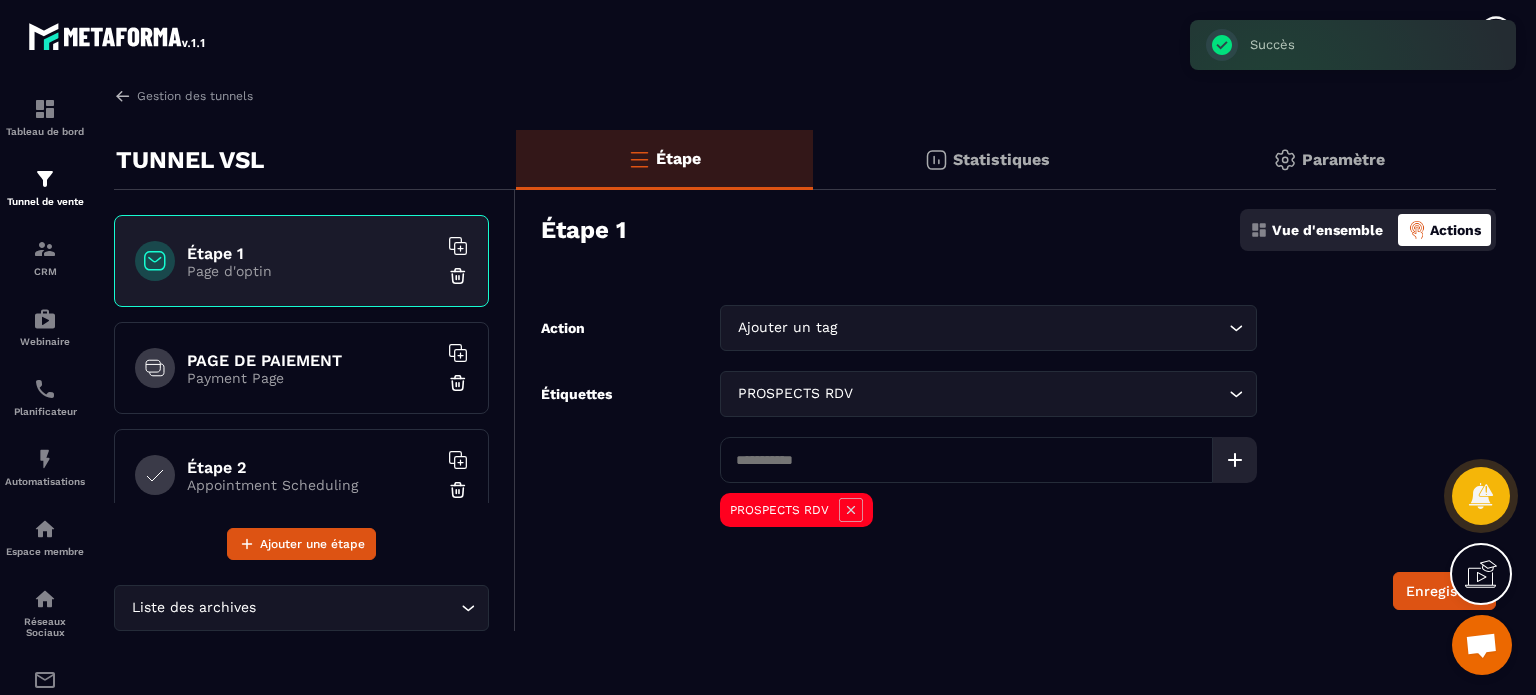 click on "Vue d'ensemble" at bounding box center (1327, 230) 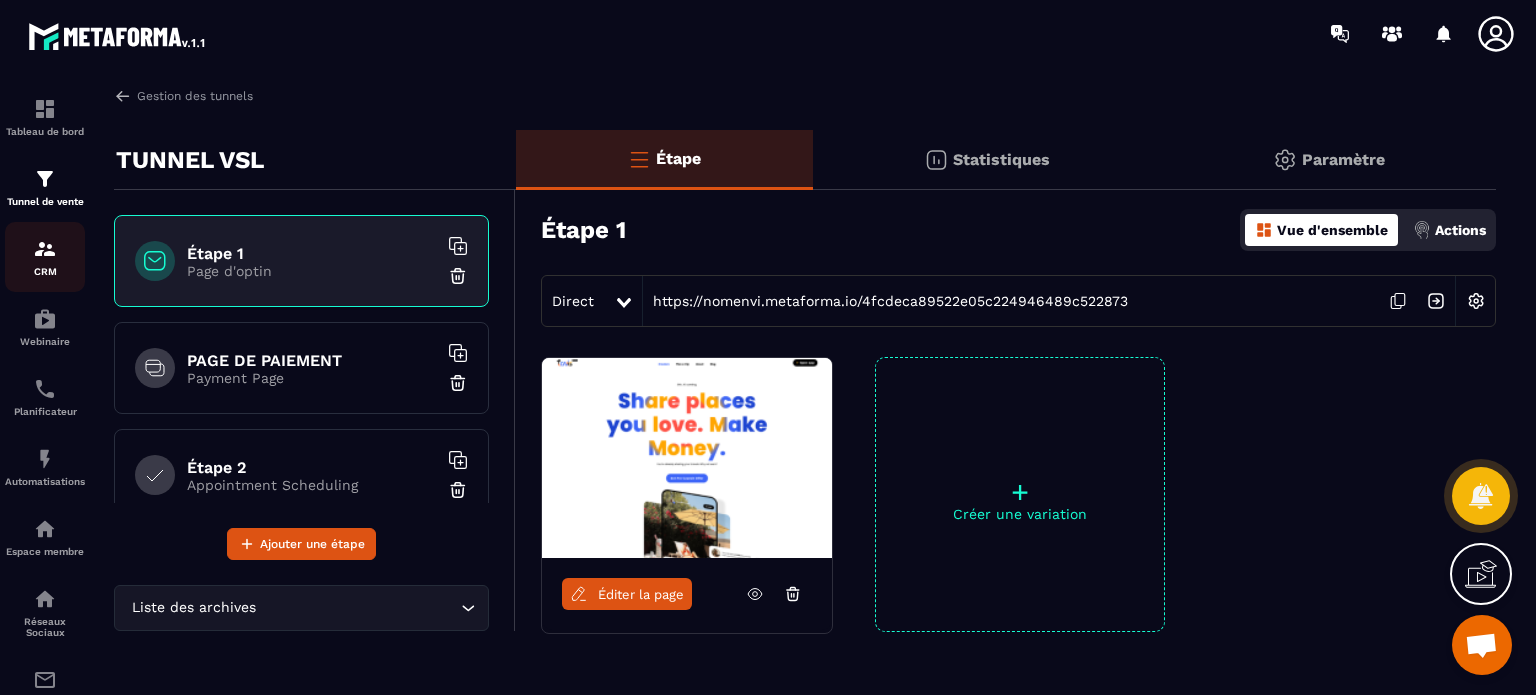 click on "CRM" at bounding box center (45, 257) 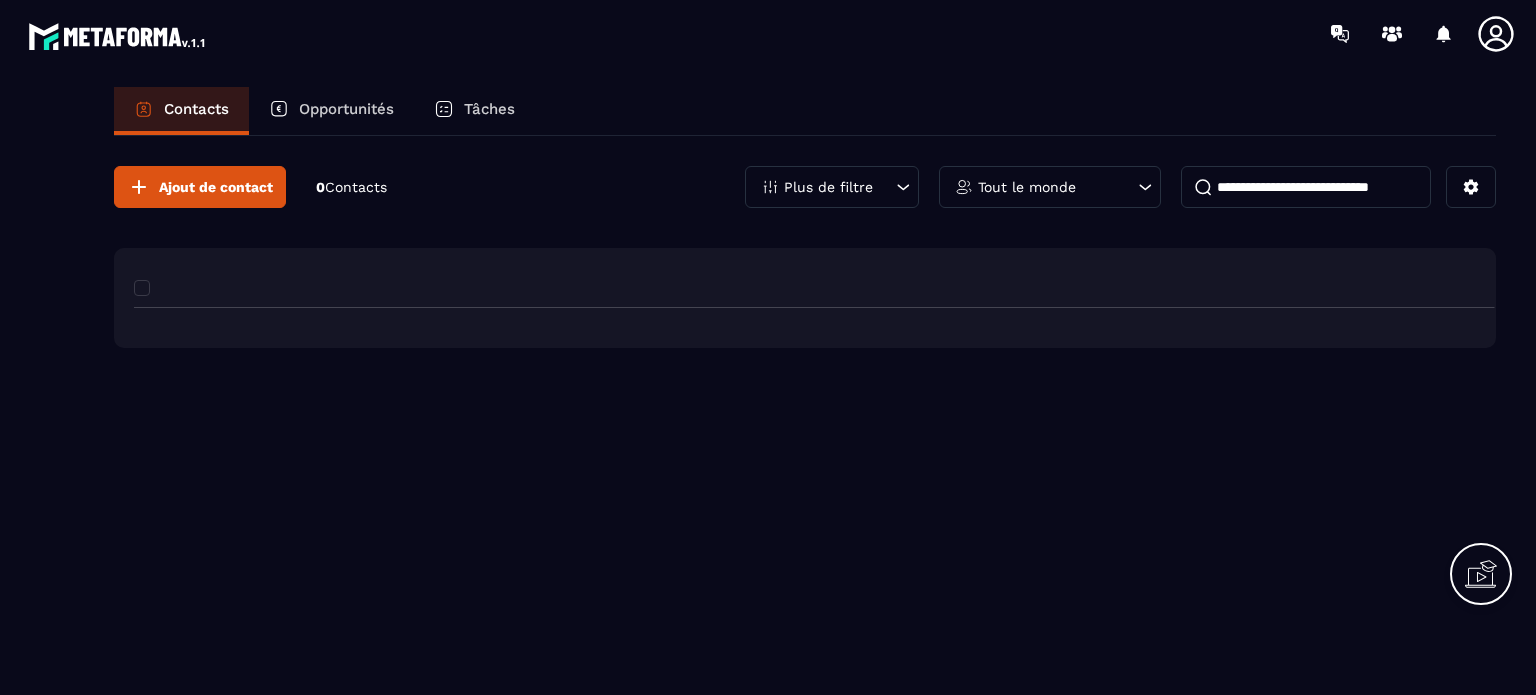 scroll, scrollTop: 0, scrollLeft: 0, axis: both 